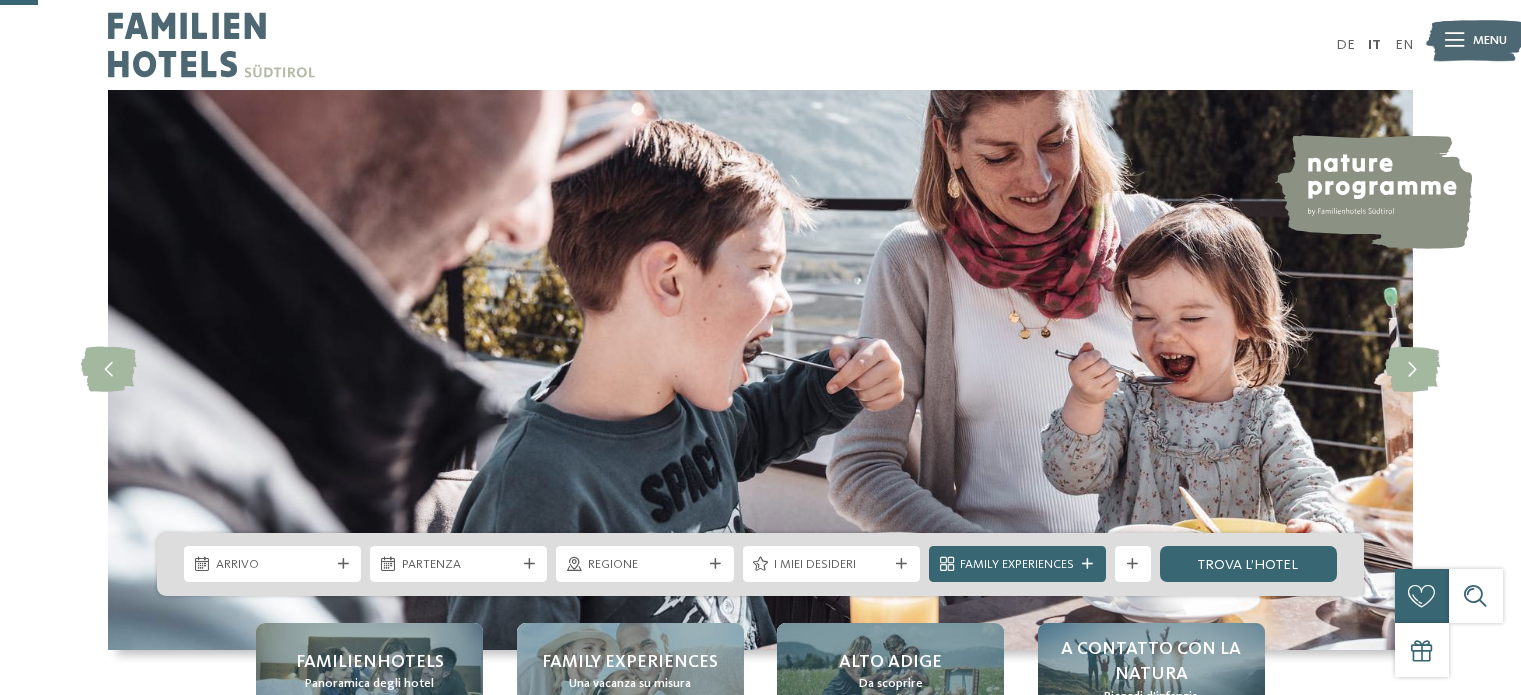 scroll, scrollTop: 164, scrollLeft: 0, axis: vertical 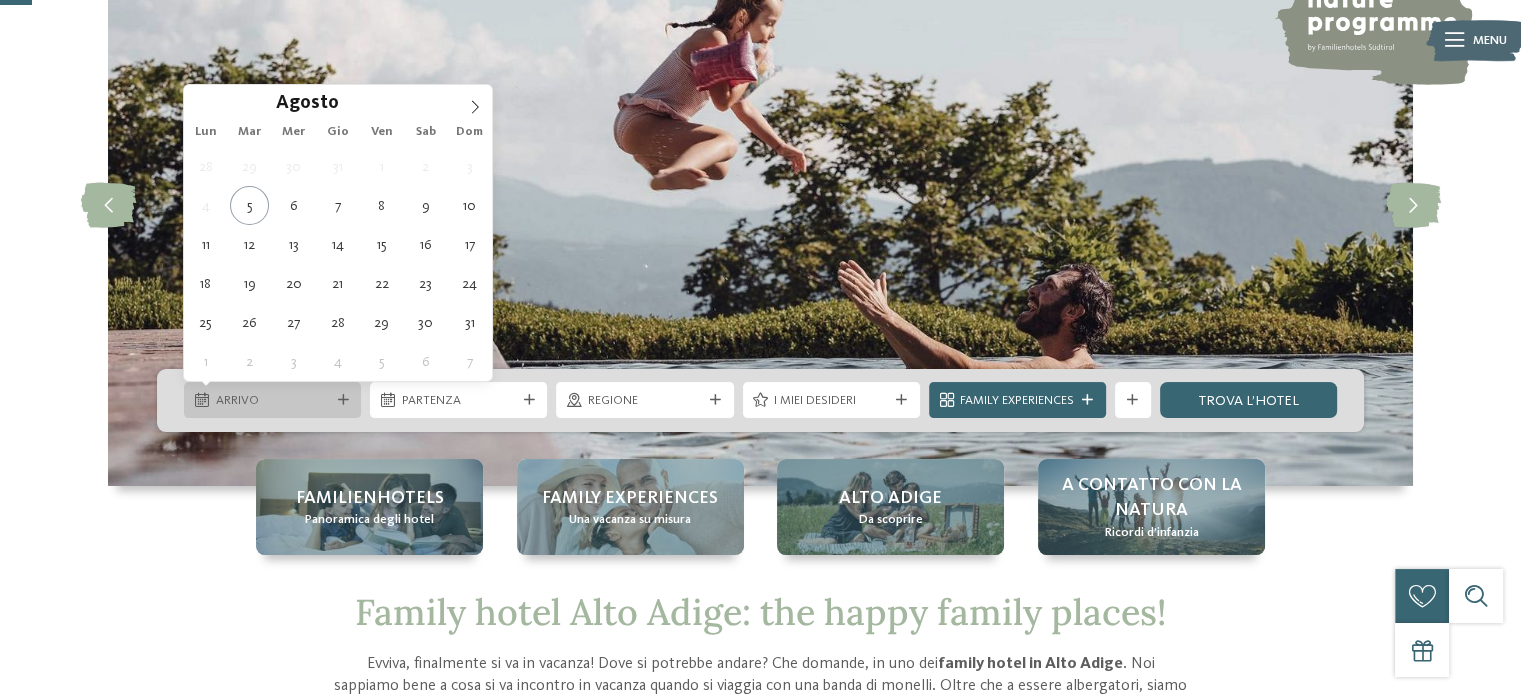 click at bounding box center (343, 400) 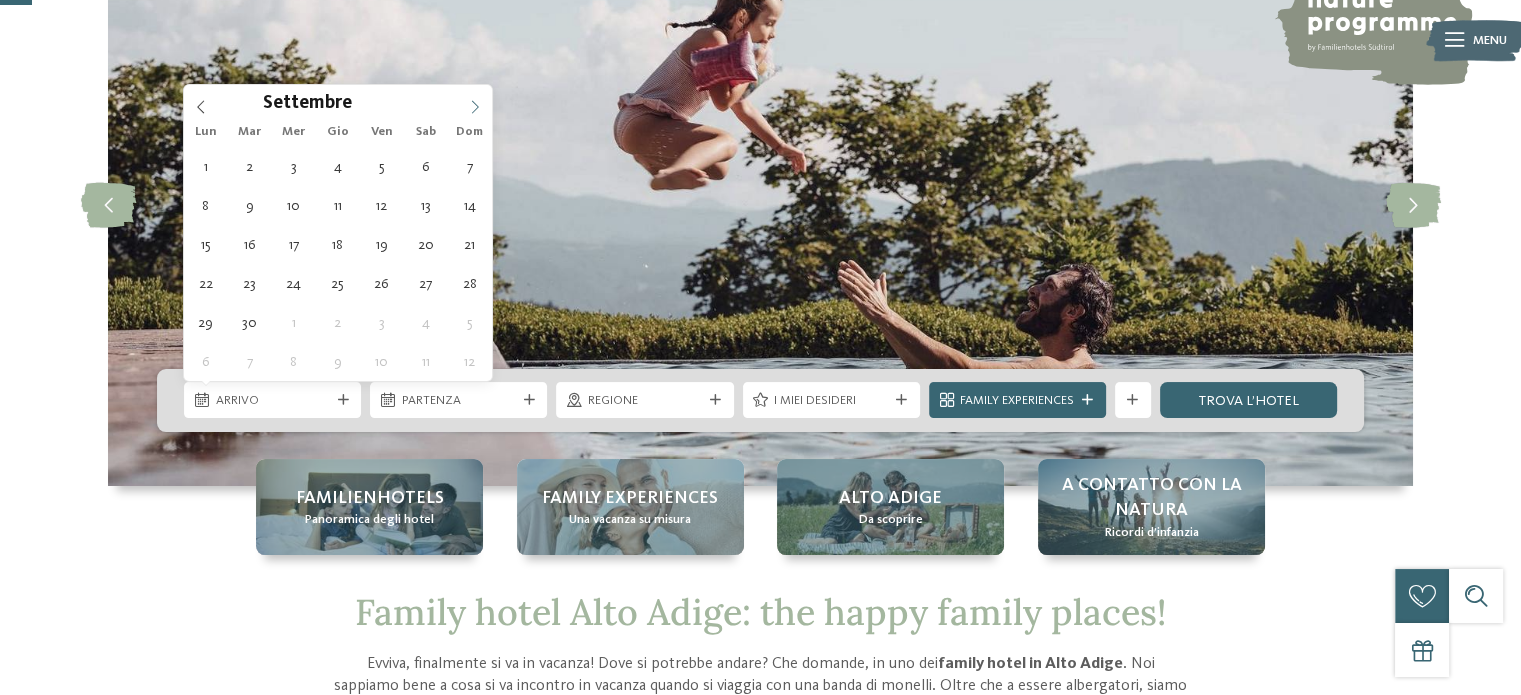 click 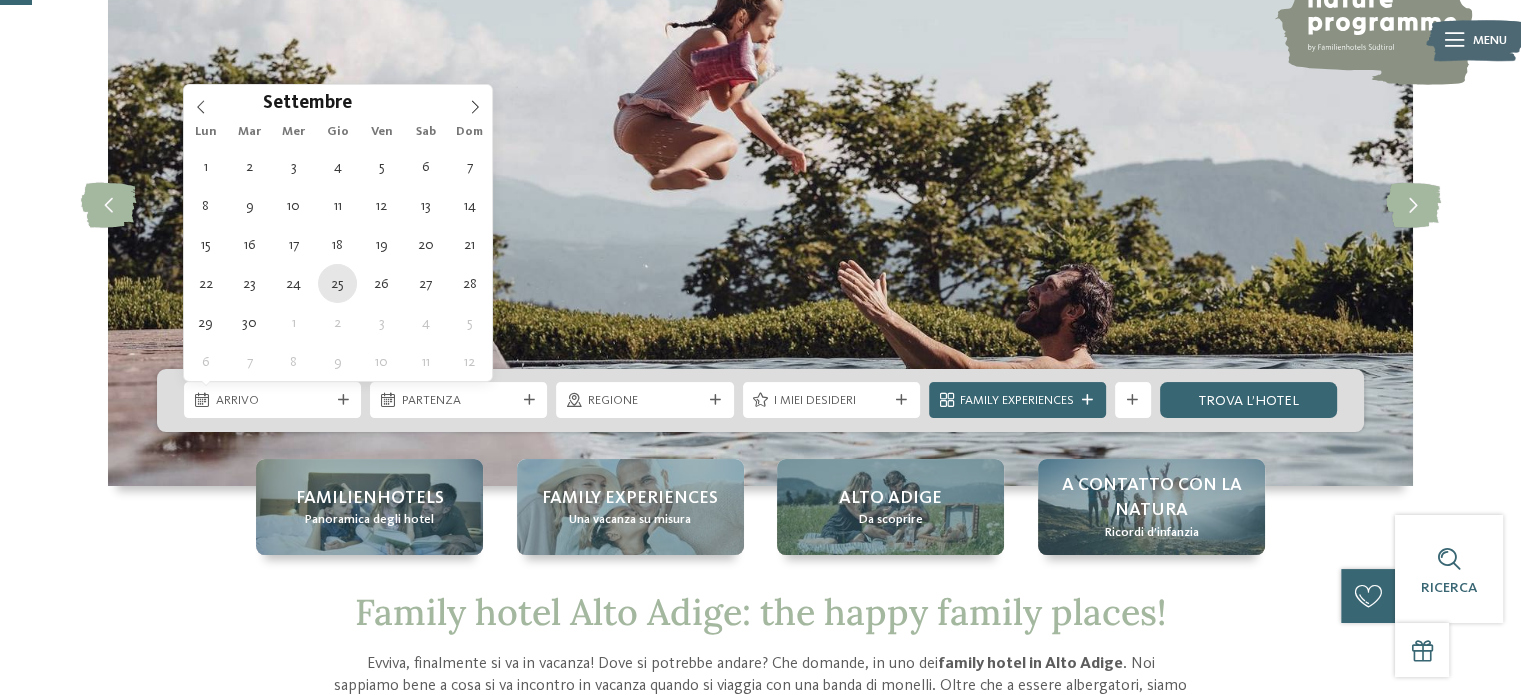 type on "25.09.2025" 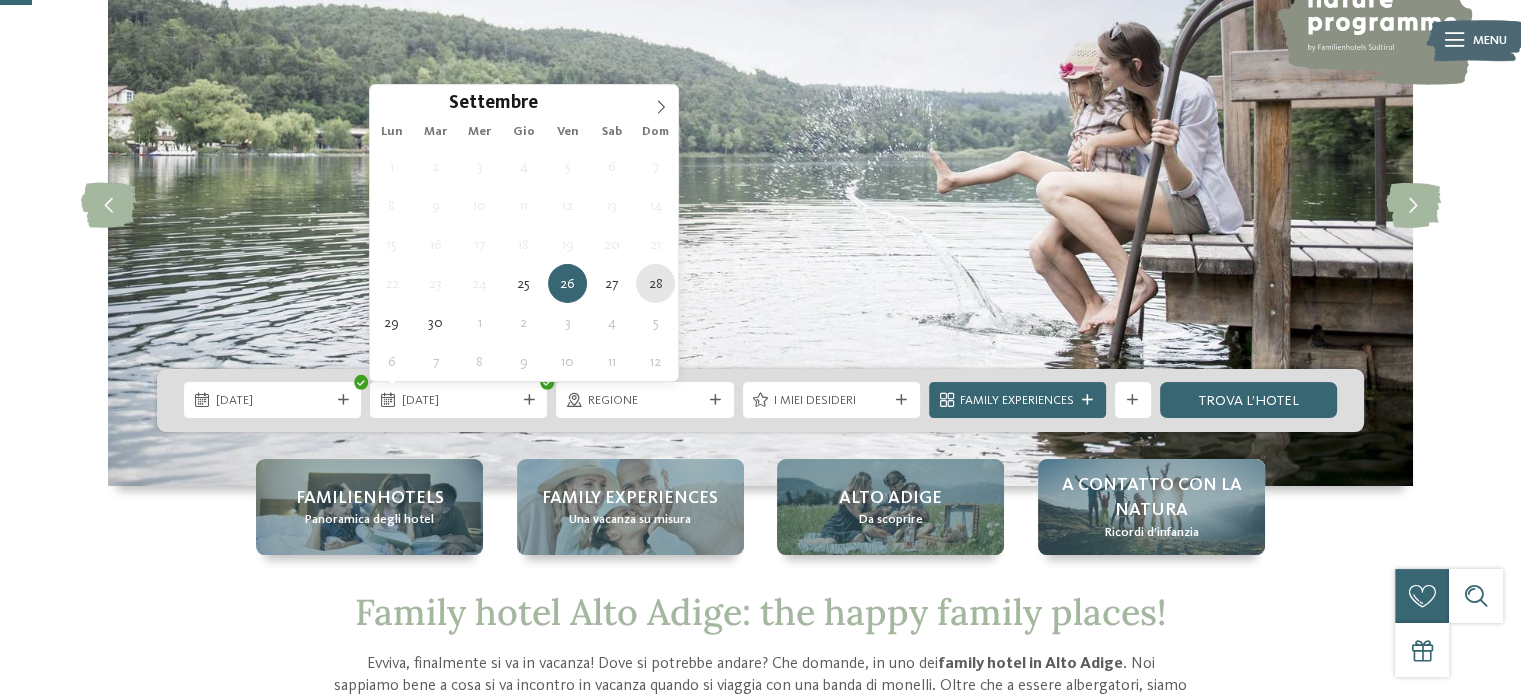 type on "28.09.2025" 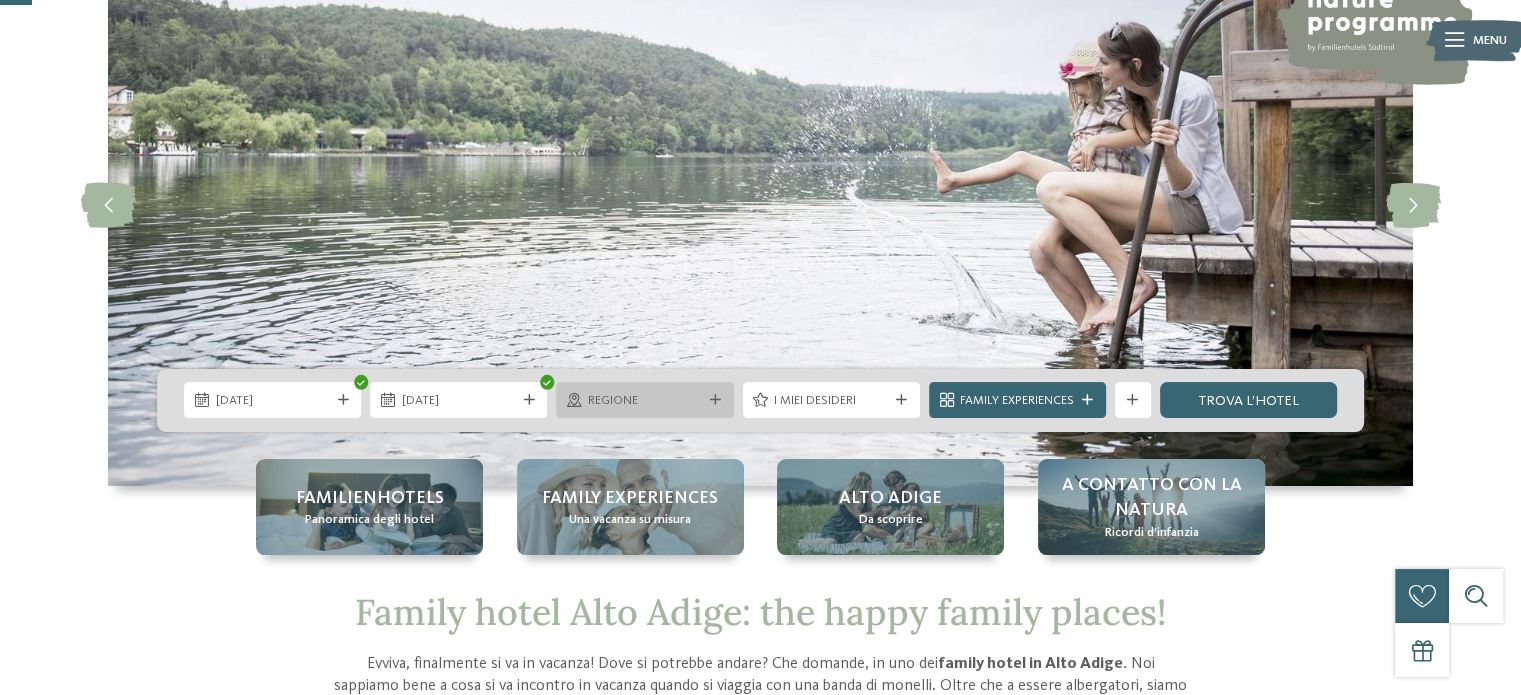 click on "Regione" at bounding box center (644, 400) 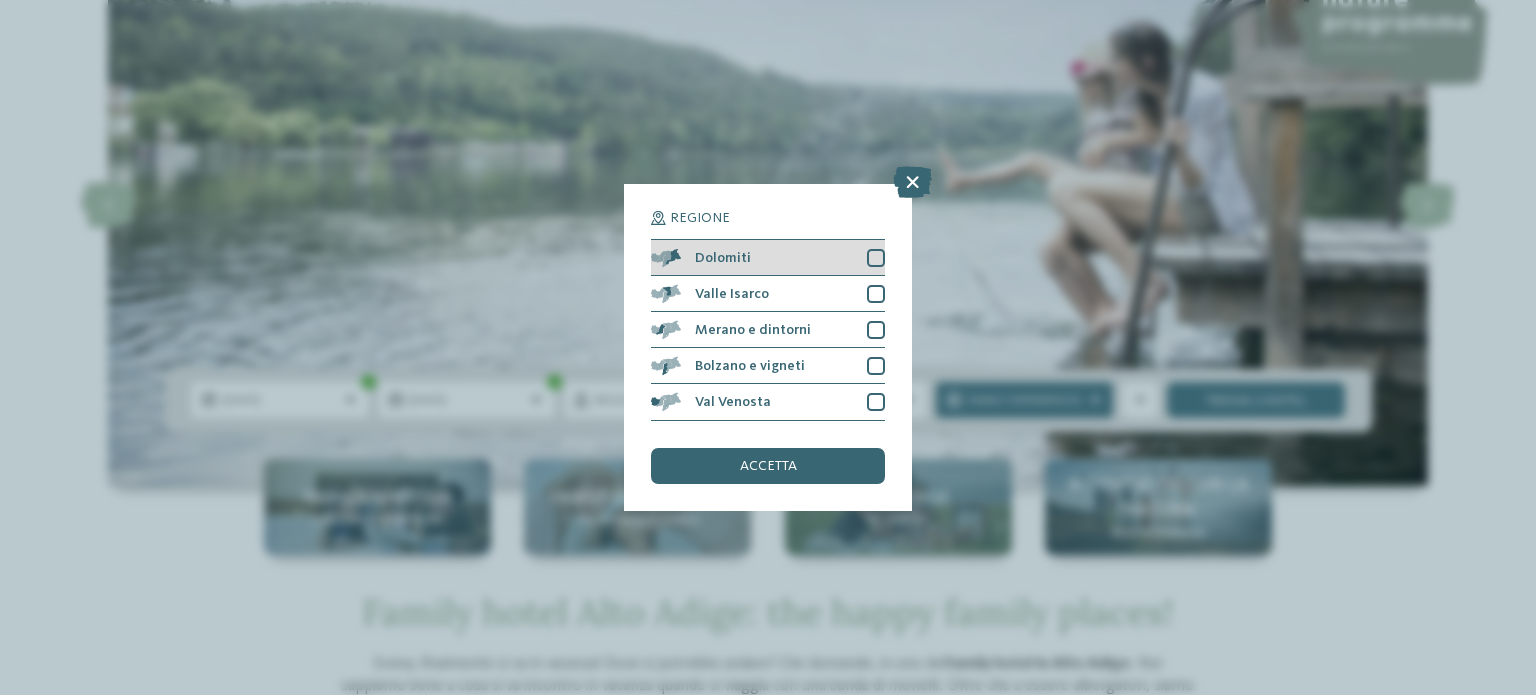 click at bounding box center (876, 258) 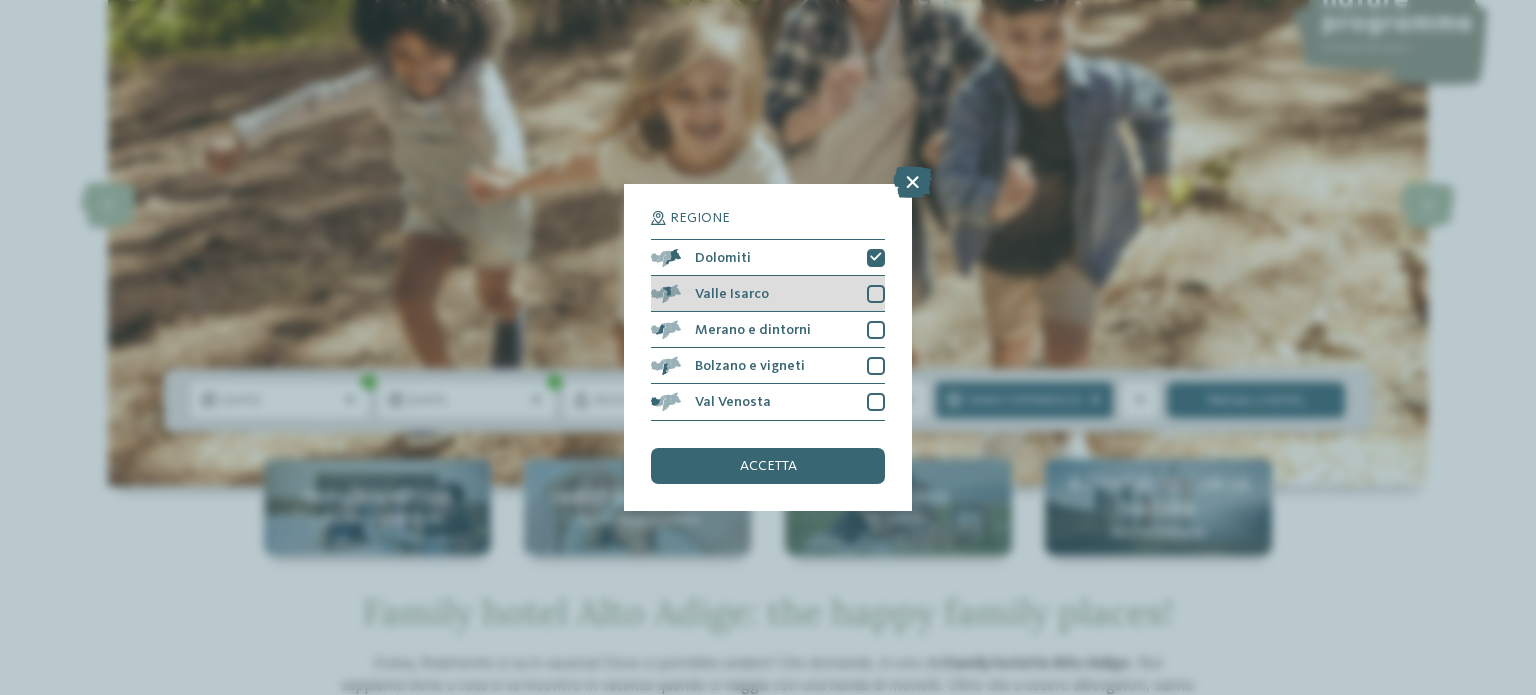 click at bounding box center (876, 294) 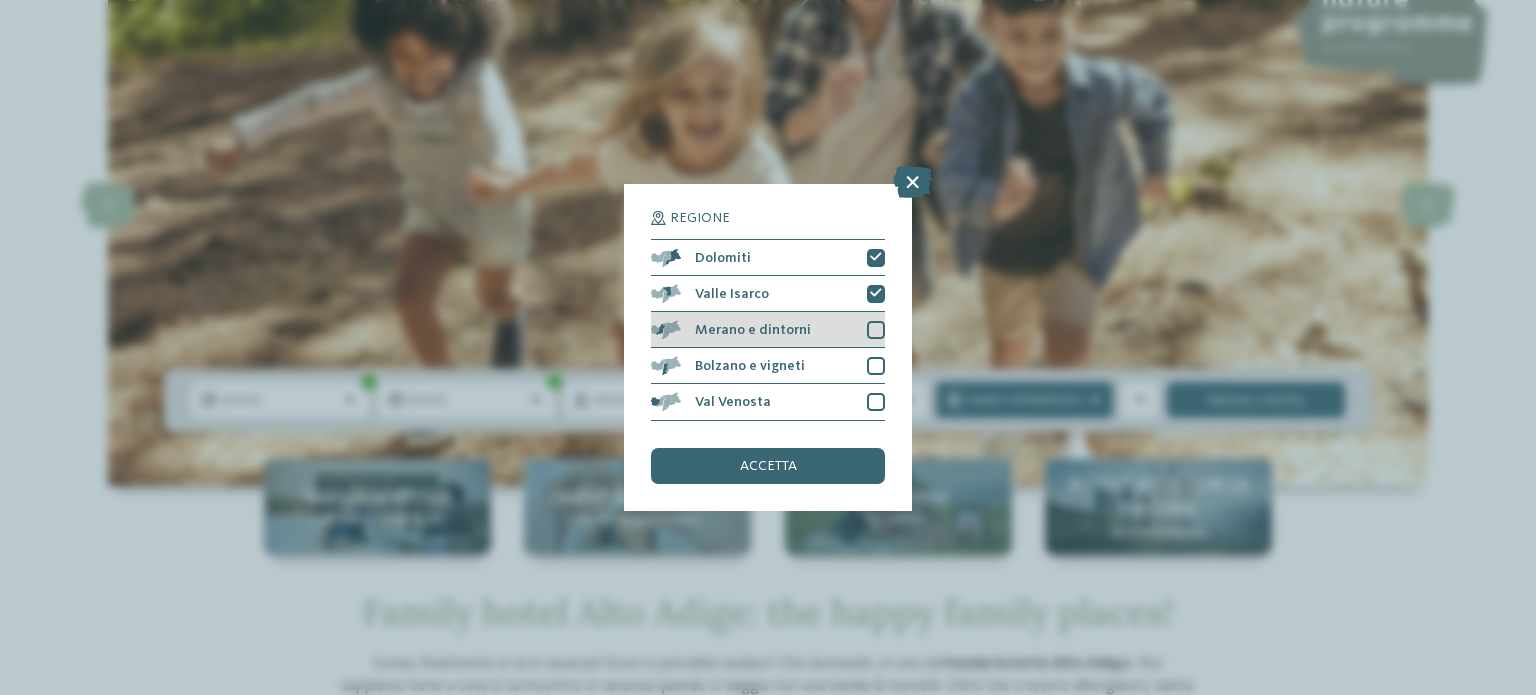 click at bounding box center [876, 330] 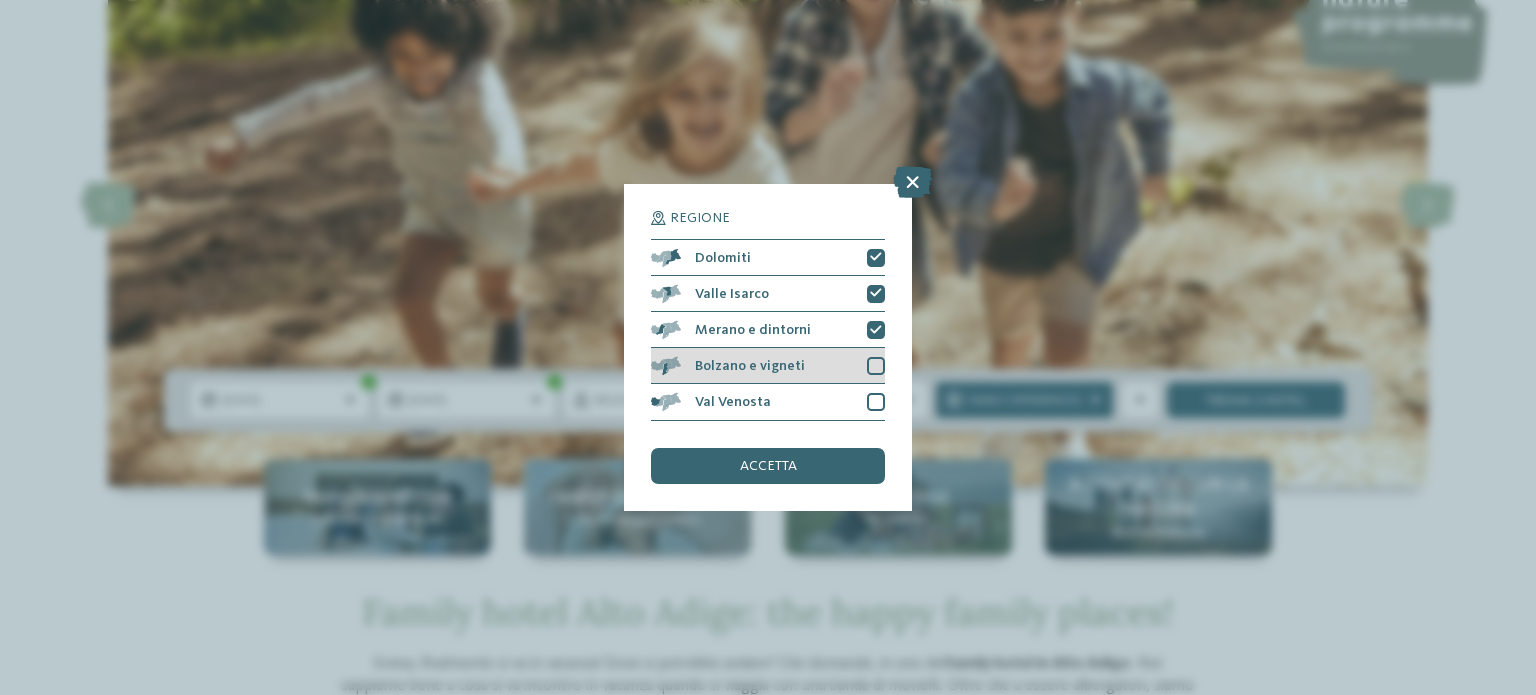 click at bounding box center [876, 366] 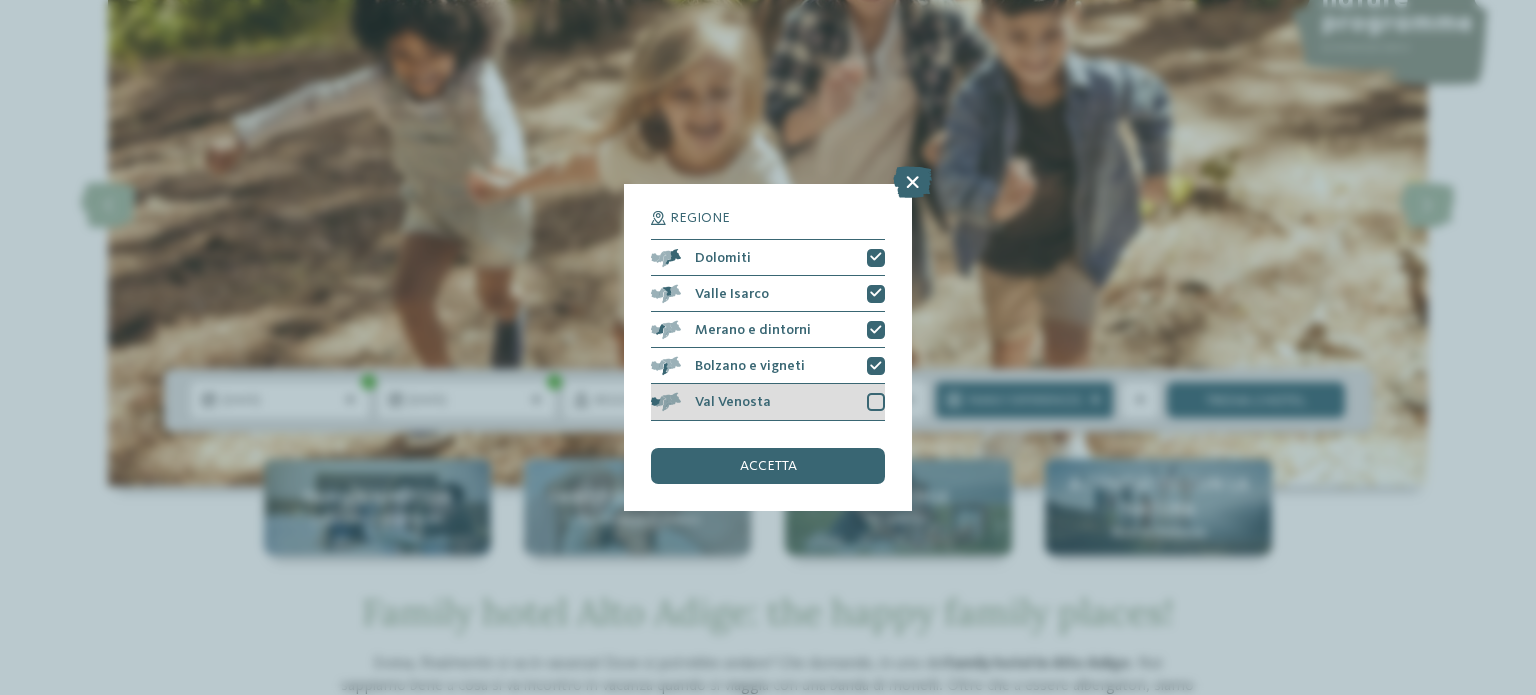 click at bounding box center (876, 402) 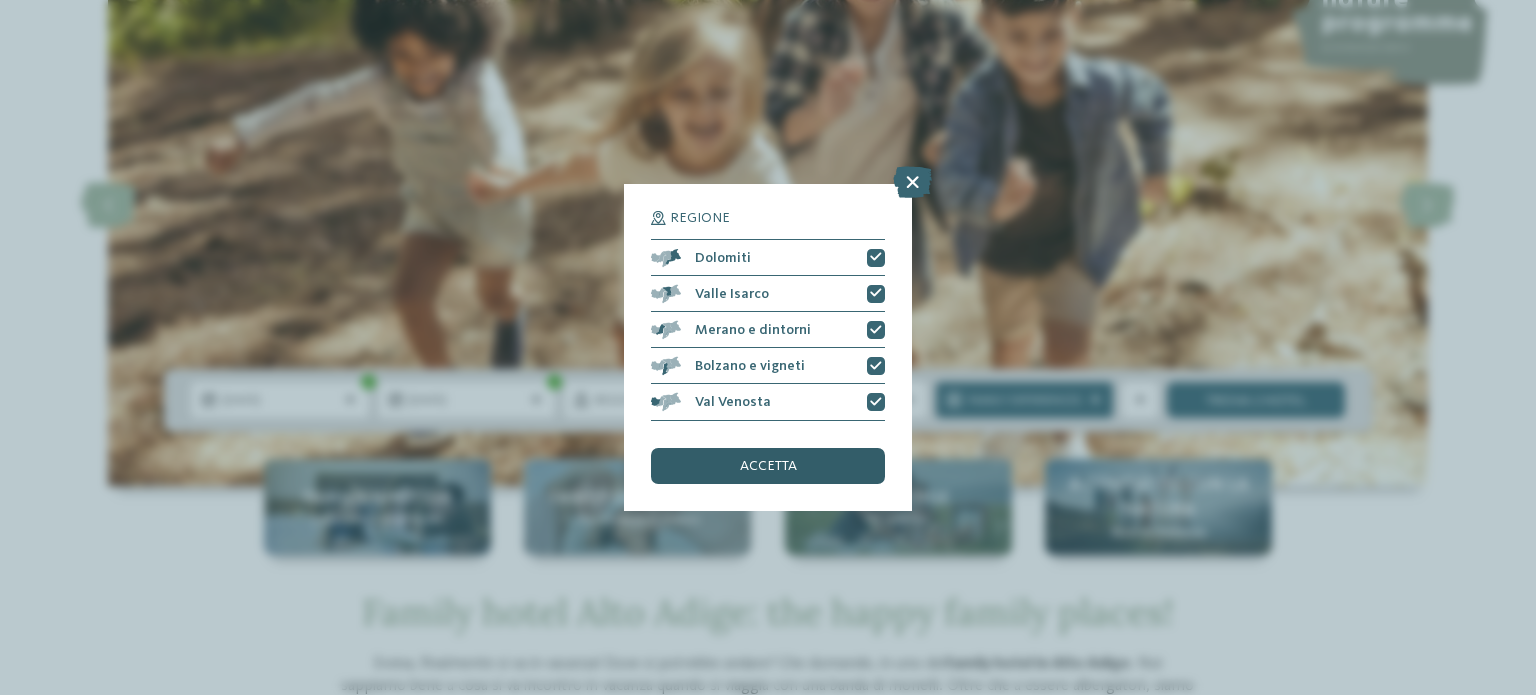 click on "accetta" at bounding box center (768, 466) 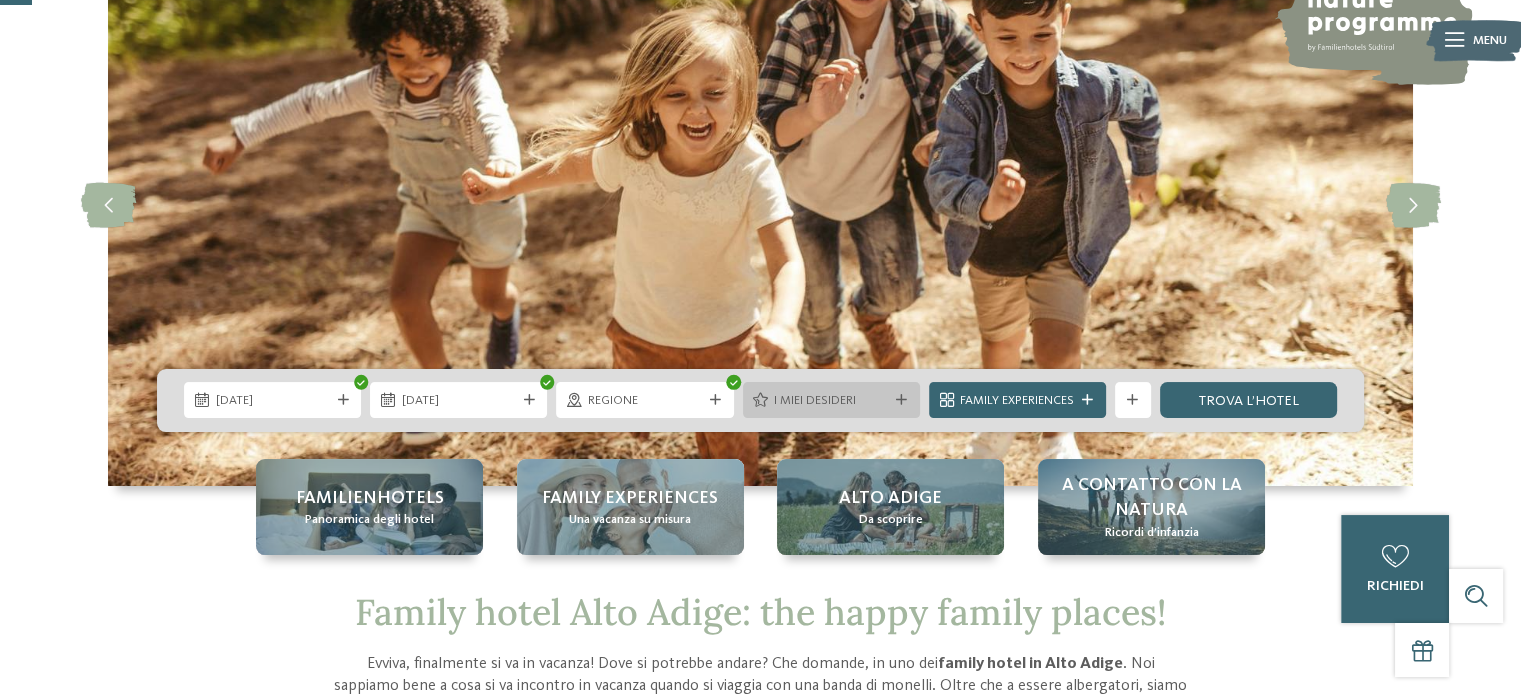 click at bounding box center (902, 400) 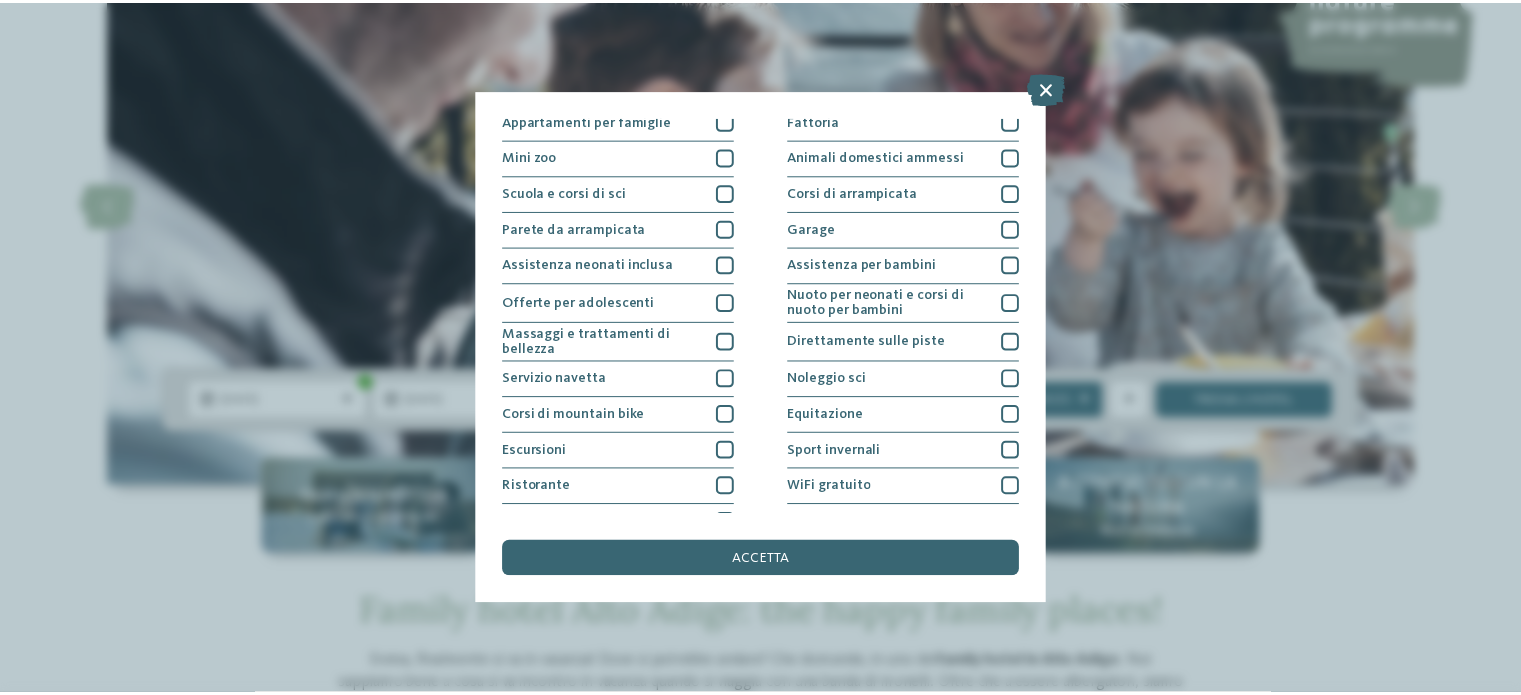 scroll, scrollTop: 251, scrollLeft: 0, axis: vertical 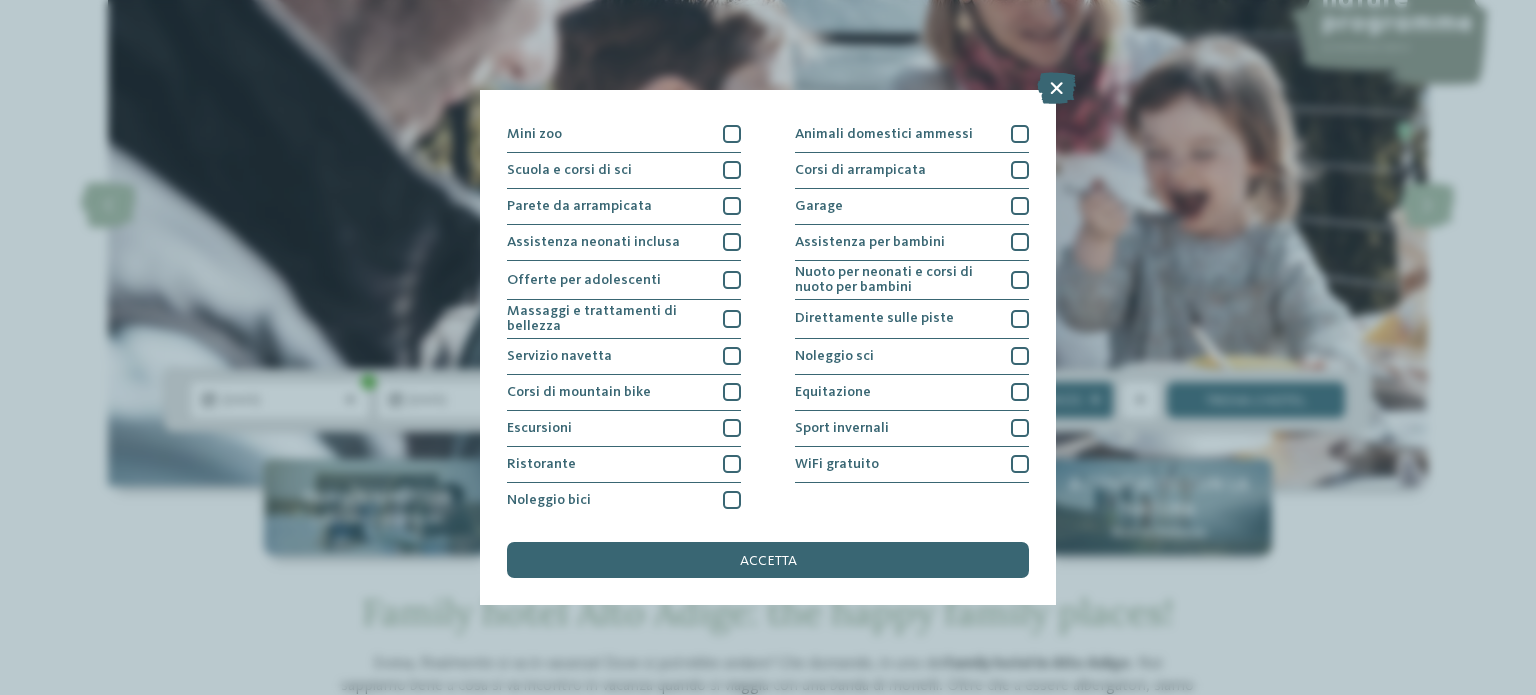 click on "I miei desideri
Piscina coperta o con collegamento a piscina esterna
Piscina all'aperto" at bounding box center (768, 347) 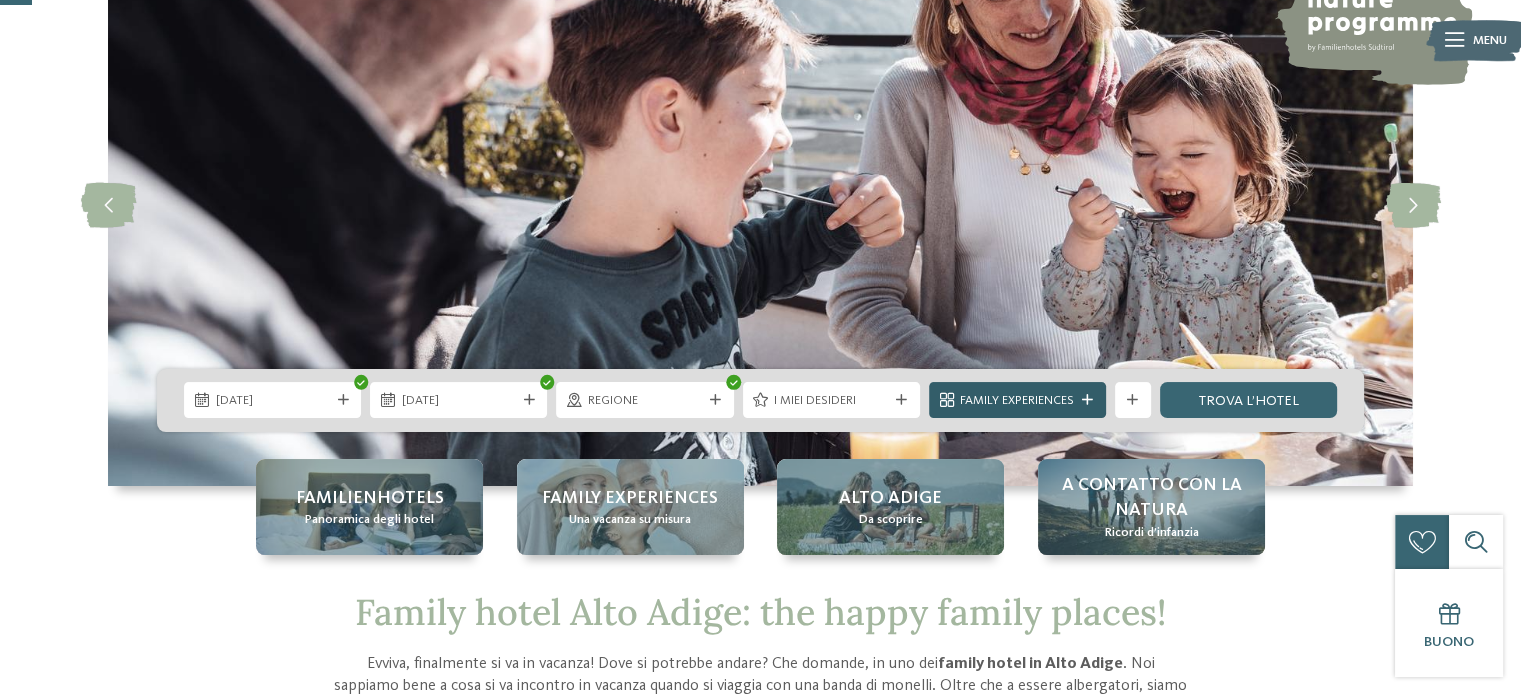 click on "Family Experiences" at bounding box center (1017, 401) 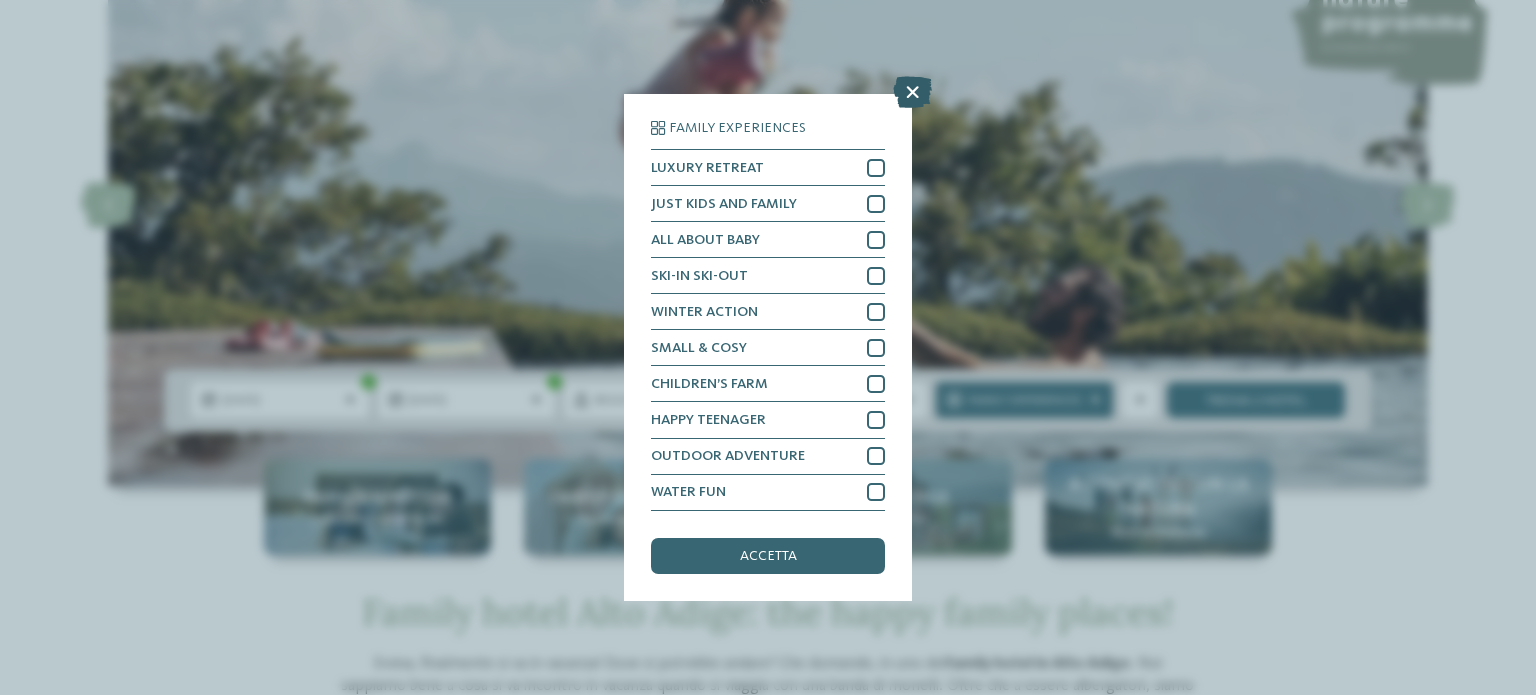 click at bounding box center (912, 93) 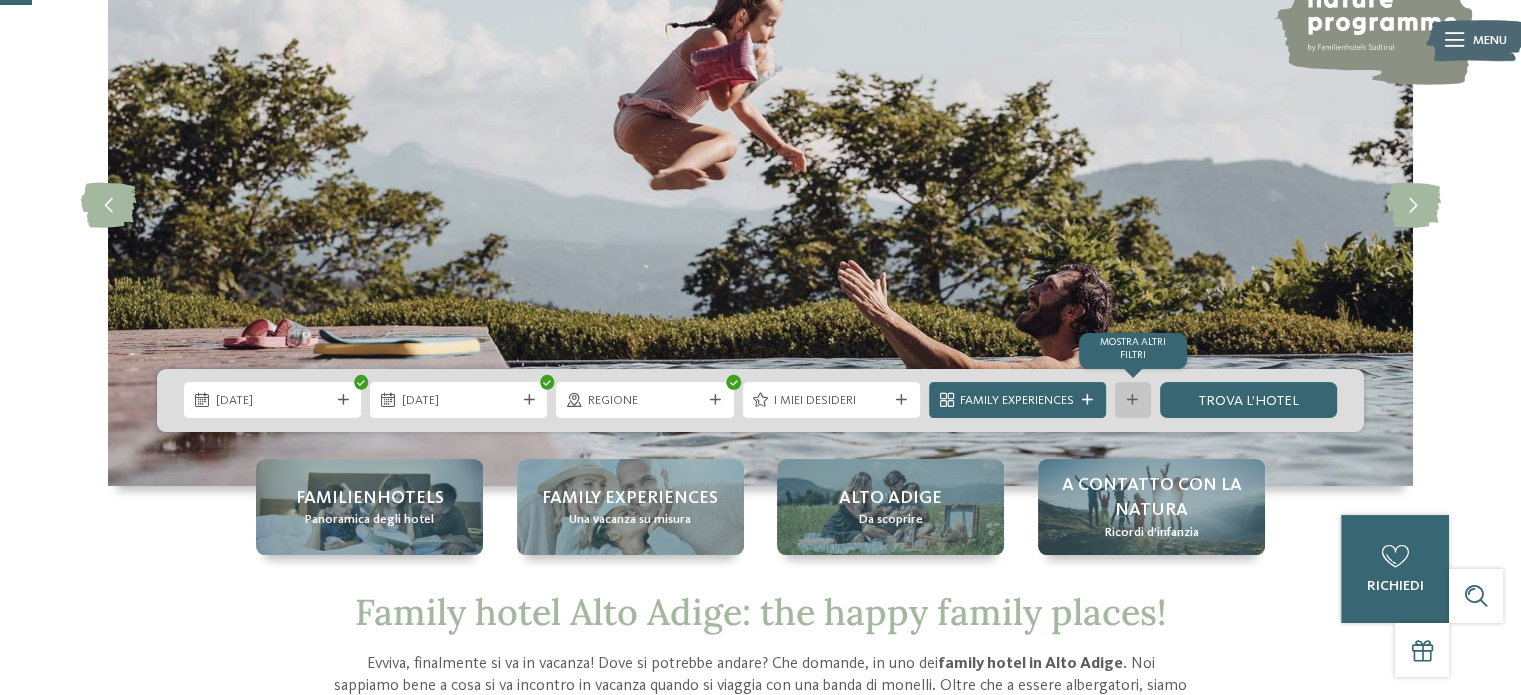 click at bounding box center [1133, 400] 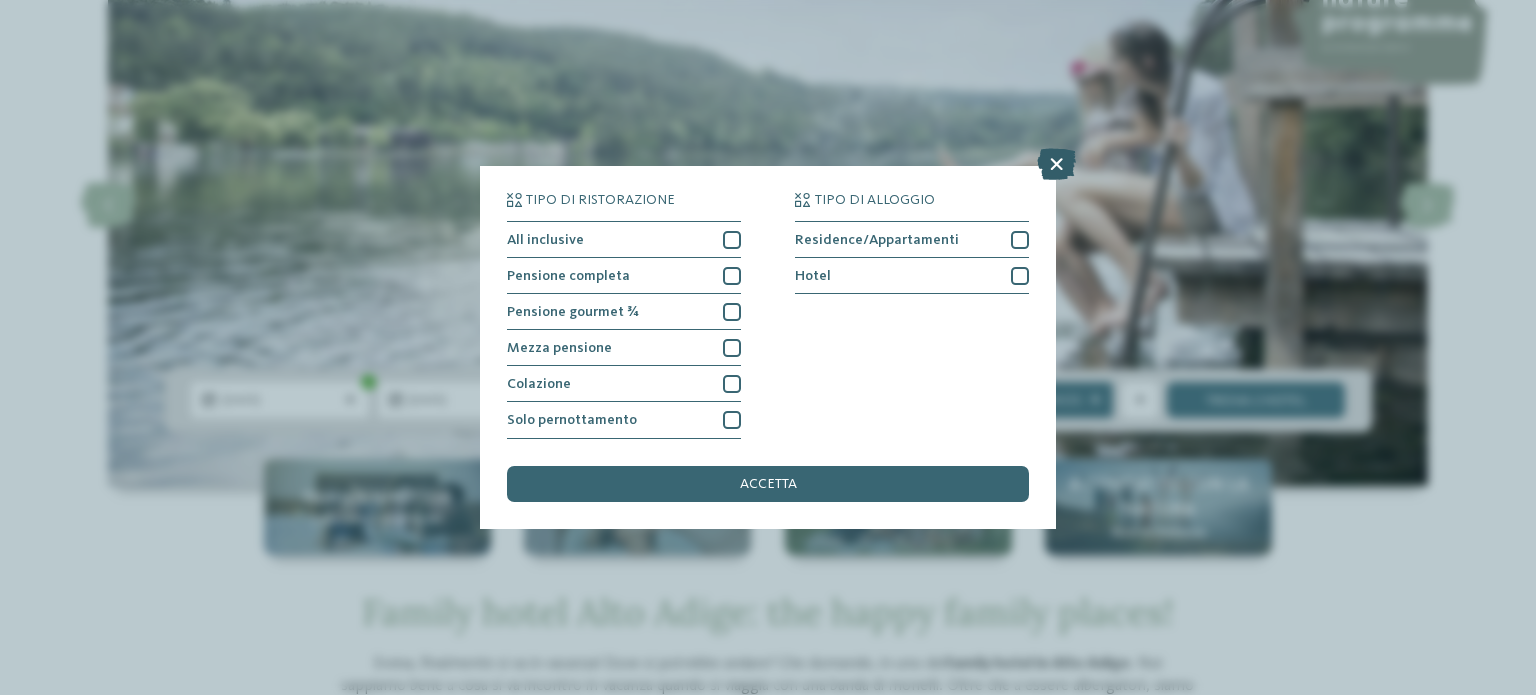 click at bounding box center (1056, 165) 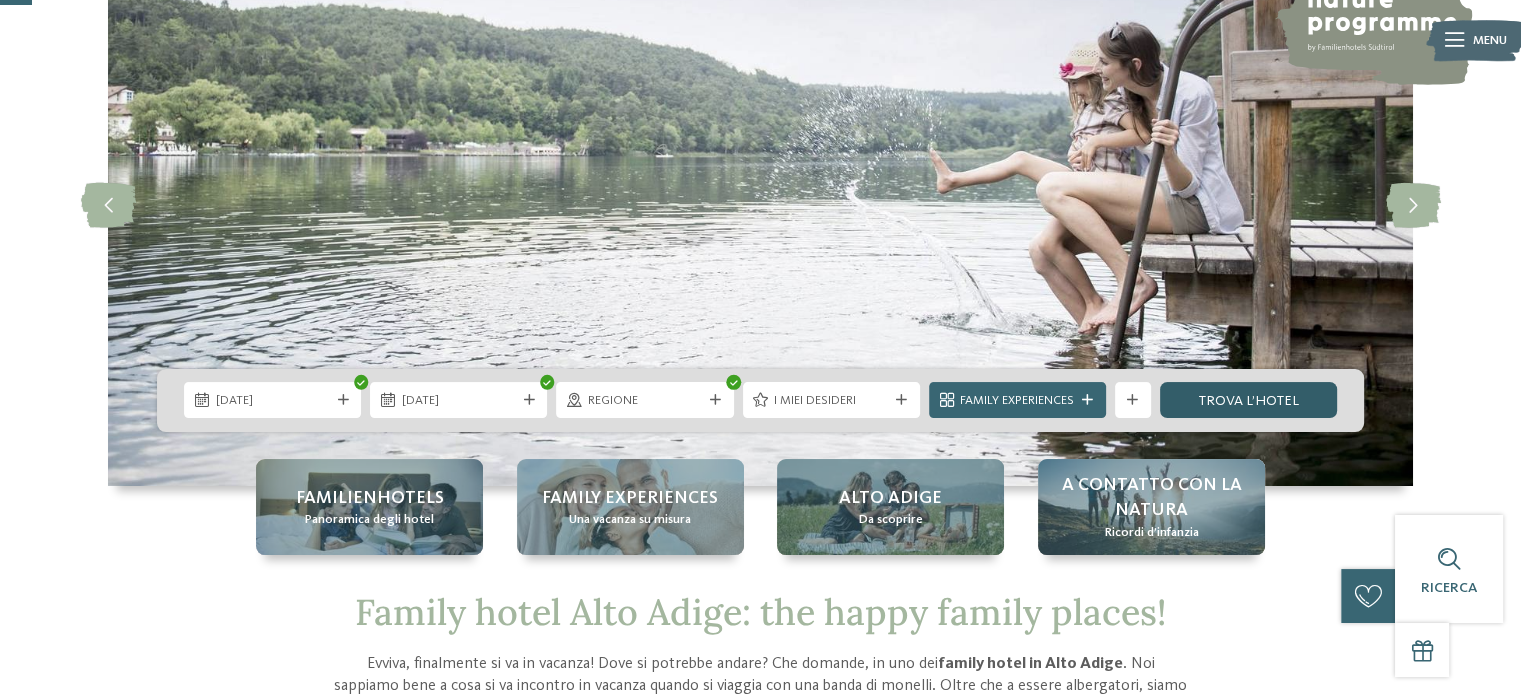 click on "trova l’hotel" at bounding box center [1248, 400] 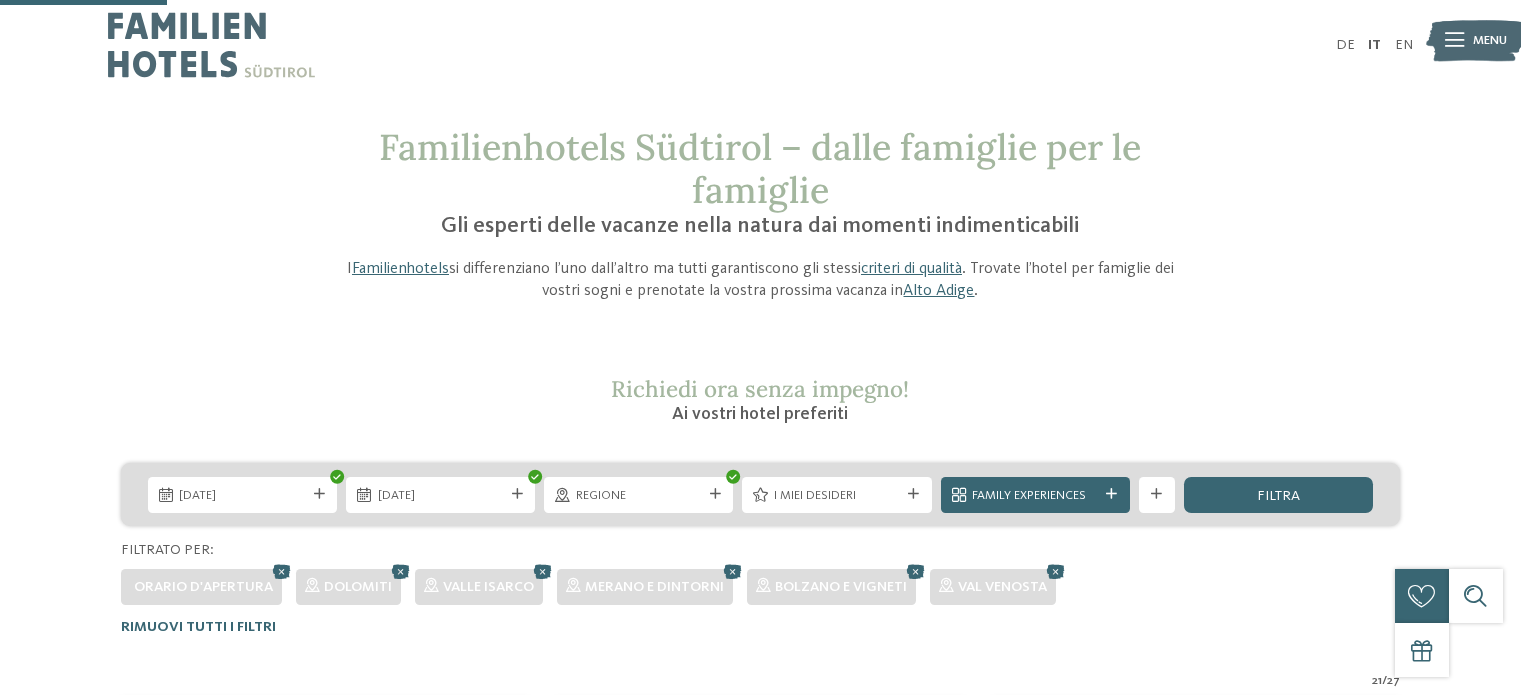 scroll, scrollTop: 579, scrollLeft: 0, axis: vertical 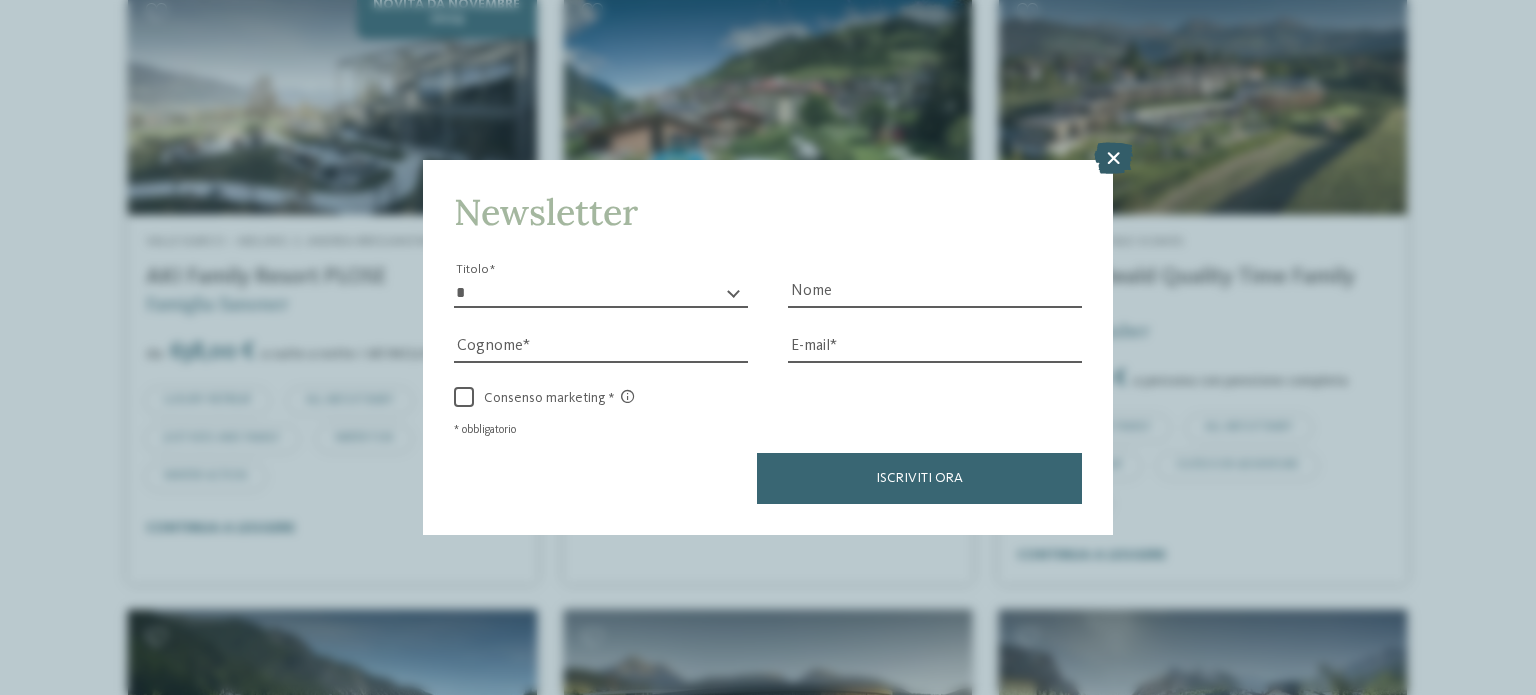 click at bounding box center (1113, 158) 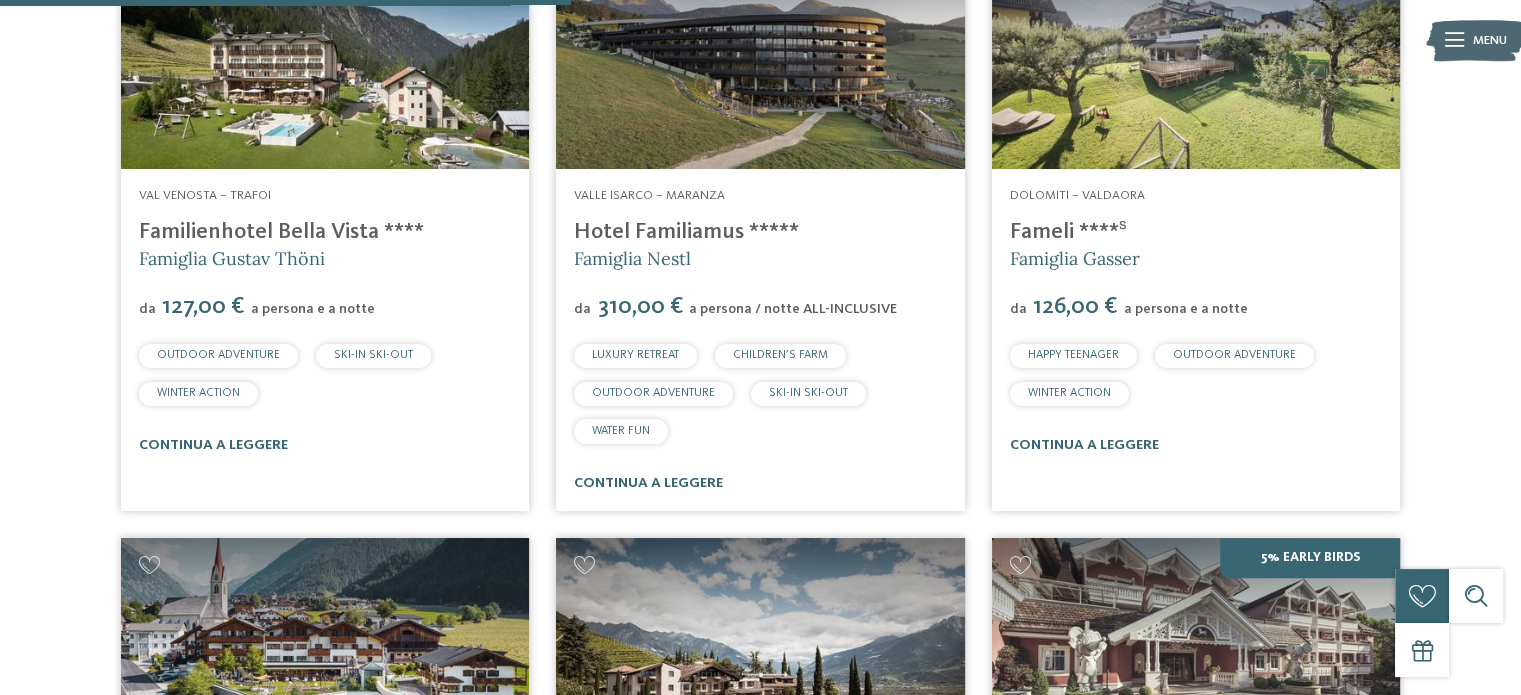 scroll, scrollTop: 1987, scrollLeft: 0, axis: vertical 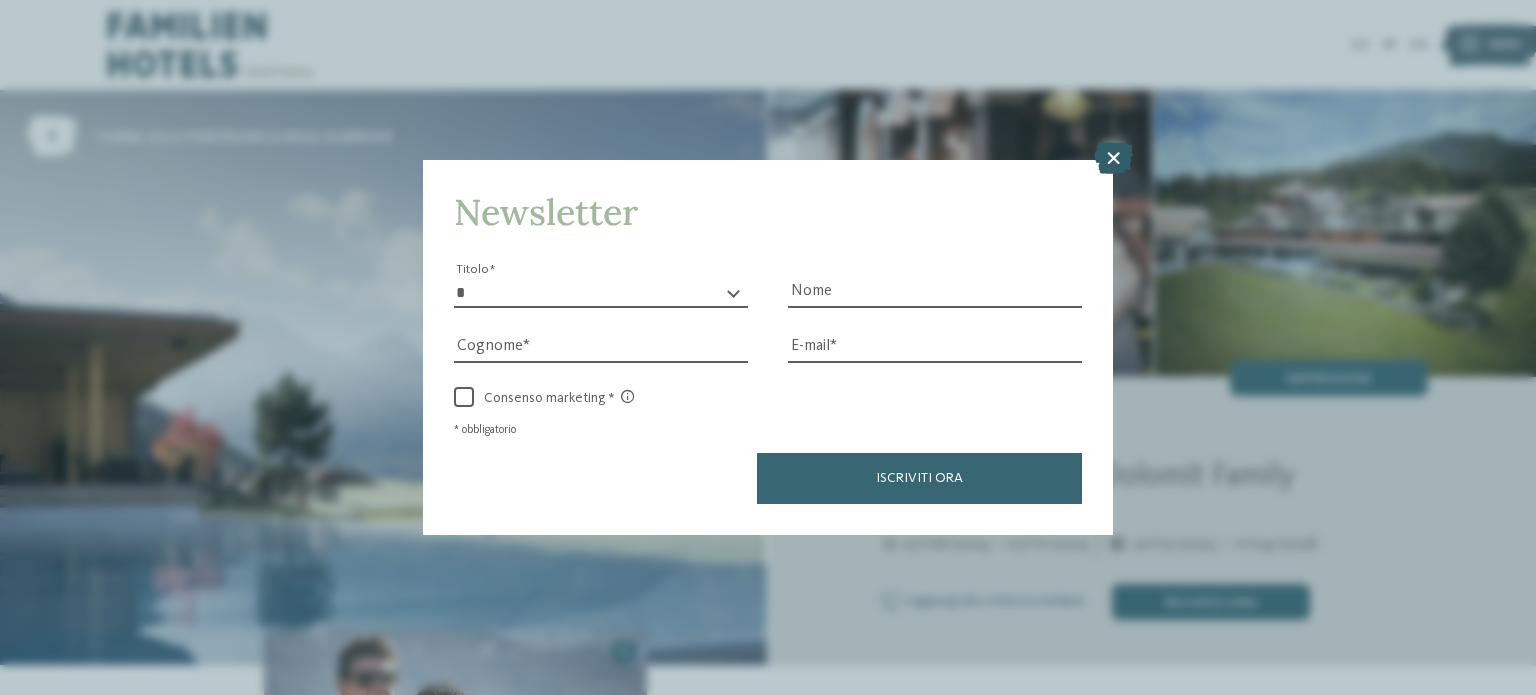 click at bounding box center [1113, 158] 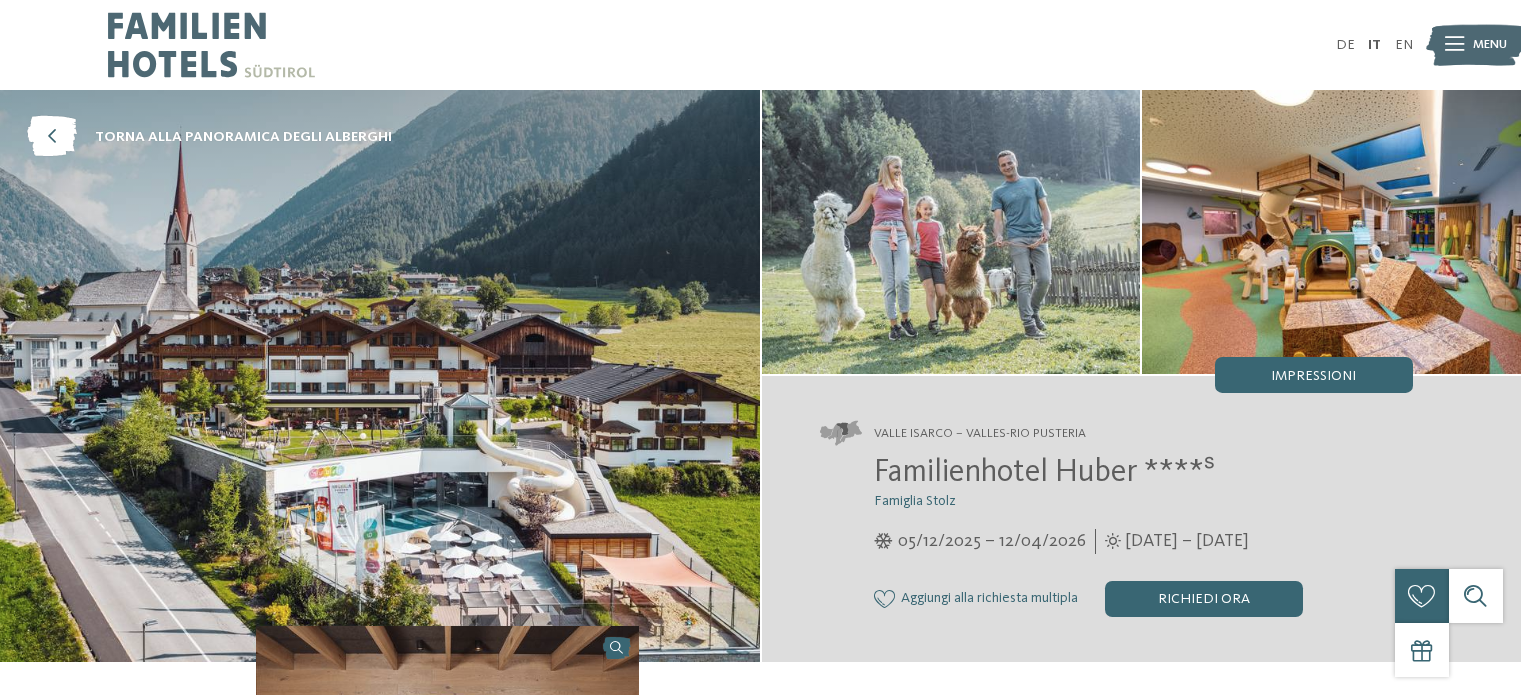 scroll, scrollTop: 0, scrollLeft: 0, axis: both 